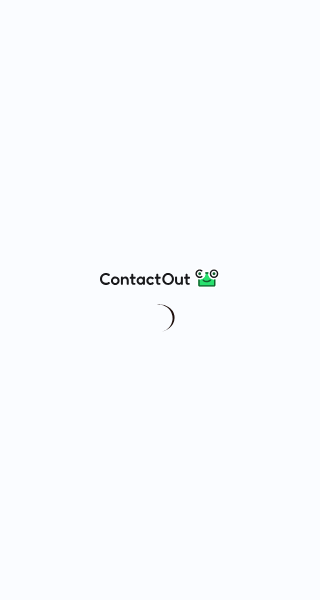 scroll, scrollTop: 0, scrollLeft: 0, axis: both 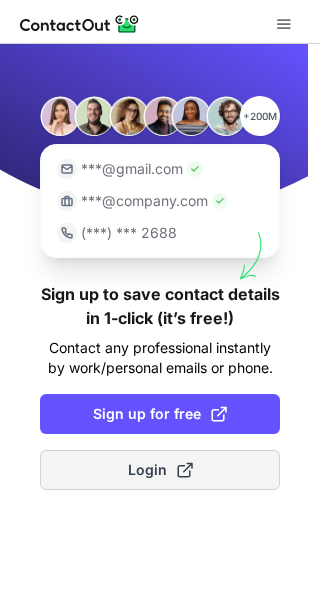 click on "Login" at bounding box center [160, 470] 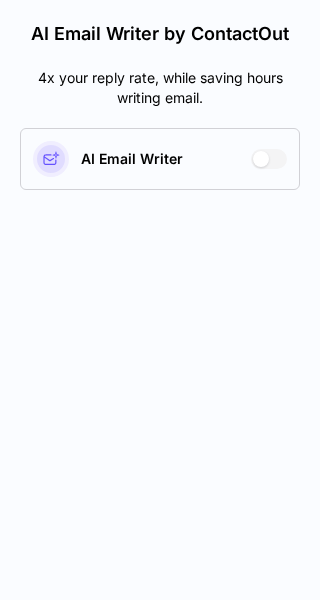 scroll, scrollTop: 0, scrollLeft: 0, axis: both 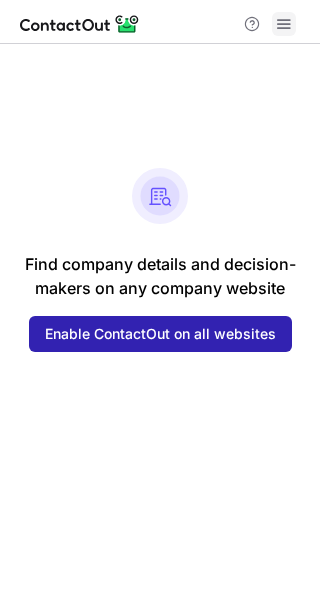 click at bounding box center (284, 24) 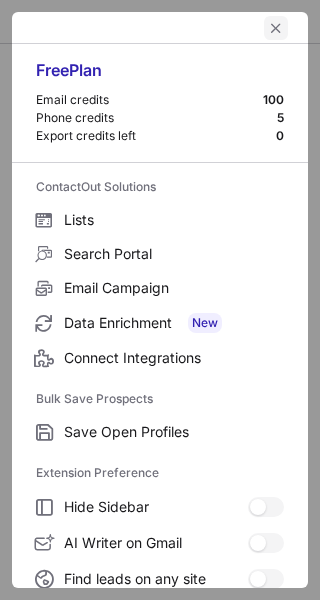 click at bounding box center [276, 28] 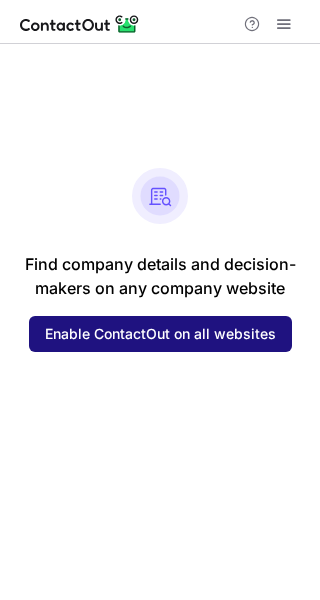 click on "Enable ContactOut on all websites" at bounding box center (160, 334) 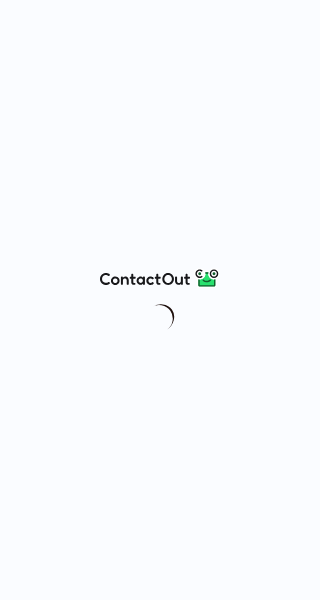 scroll, scrollTop: 0, scrollLeft: 0, axis: both 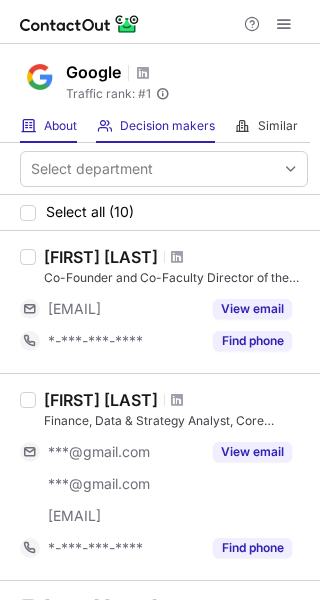click on "About About Company" at bounding box center [48, 126] 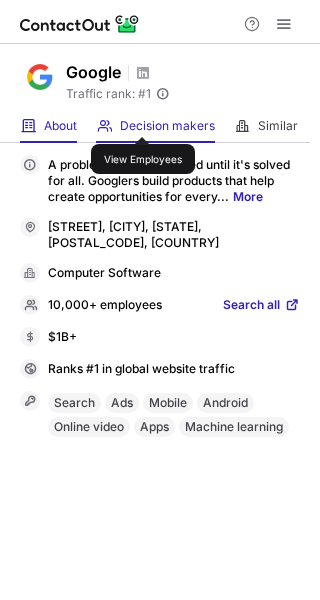 click on "Decision makers" at bounding box center [167, 126] 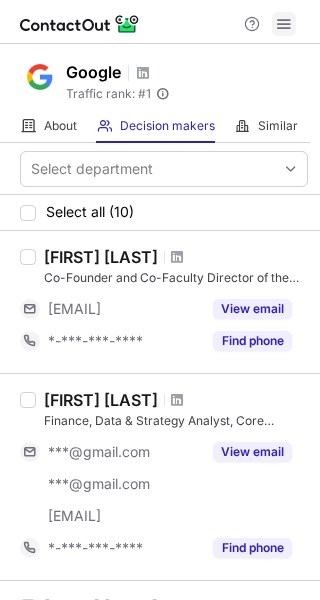 click at bounding box center [284, 24] 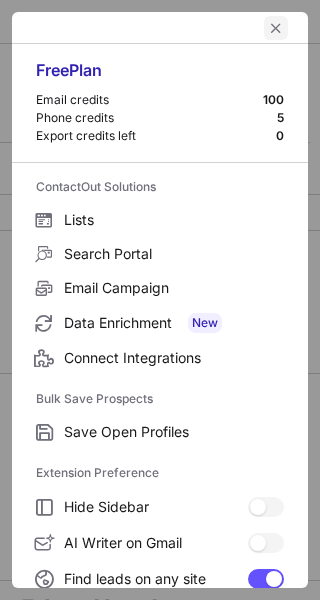 click at bounding box center [276, 28] 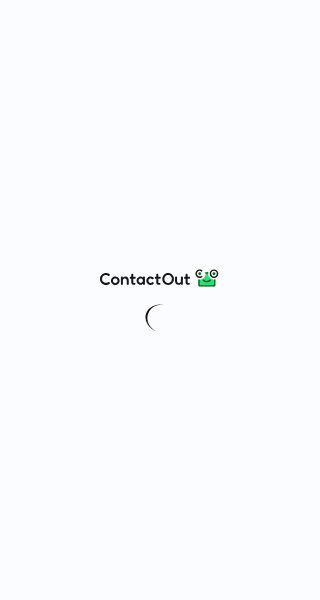 scroll, scrollTop: 0, scrollLeft: 0, axis: both 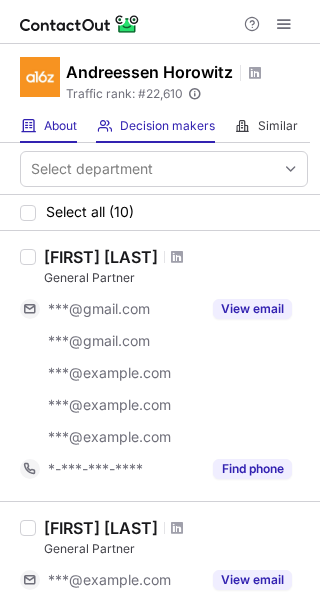 click on "About About Company" at bounding box center [48, 126] 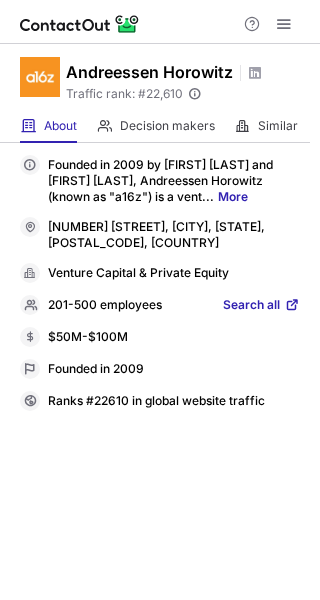 click on "Search all" at bounding box center [251, 306] 